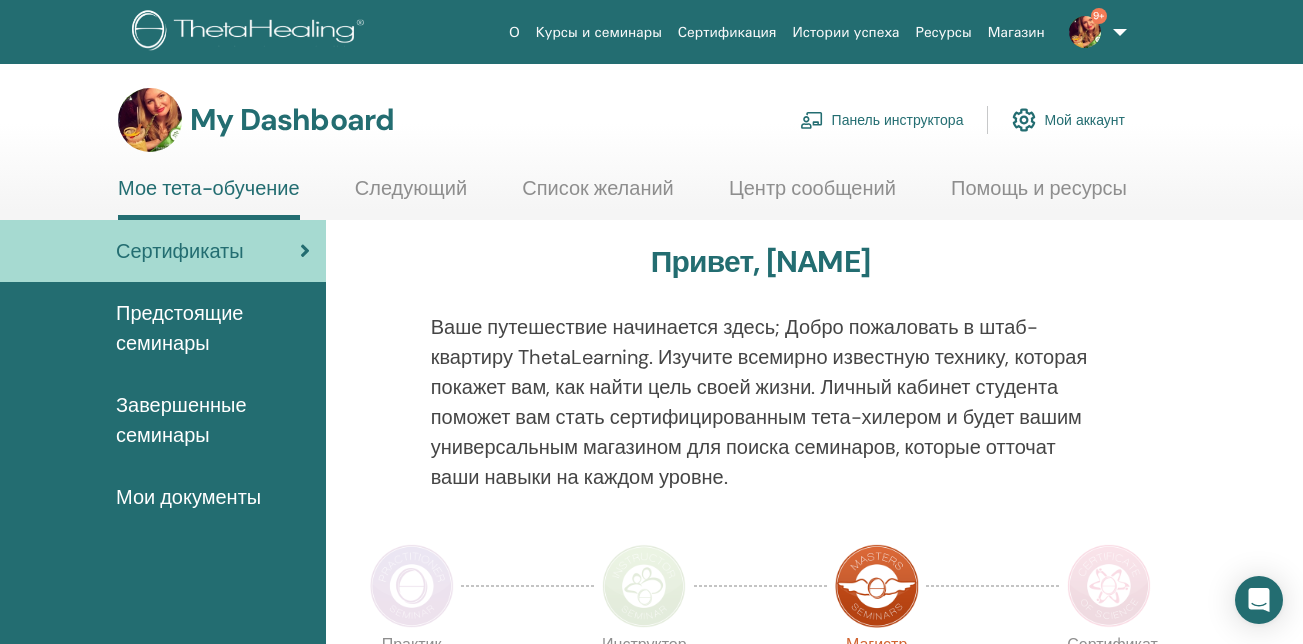 scroll, scrollTop: 0, scrollLeft: 0, axis: both 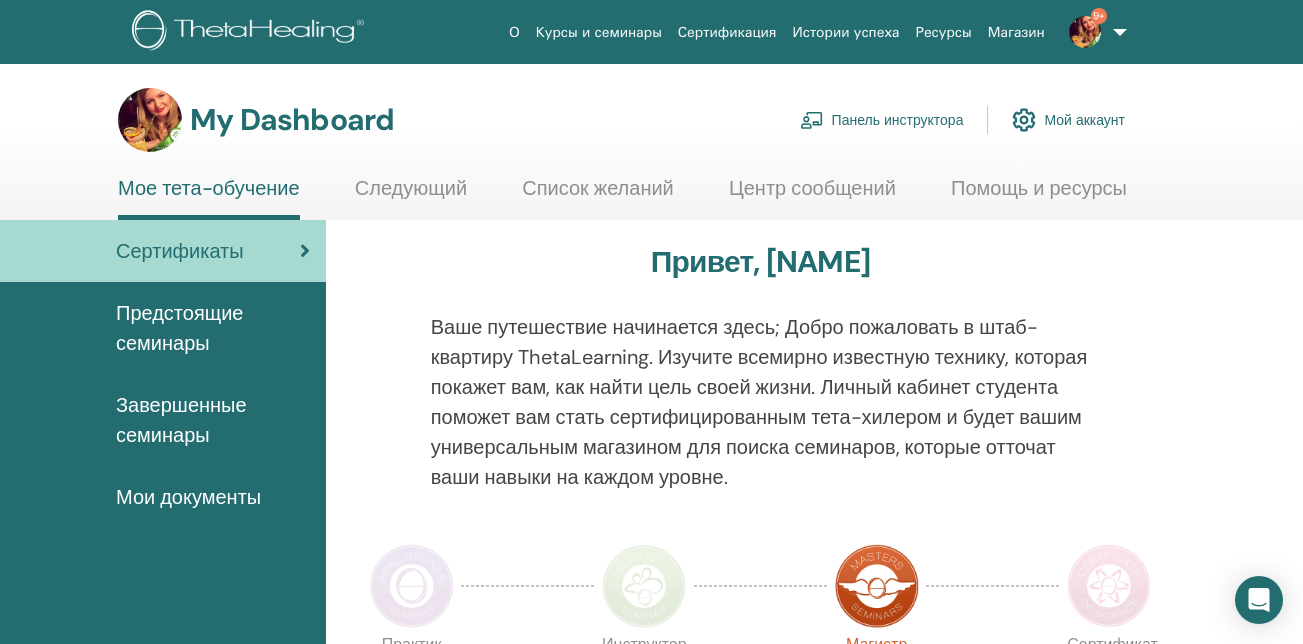 click on "Панель инструктора" at bounding box center [882, 120] 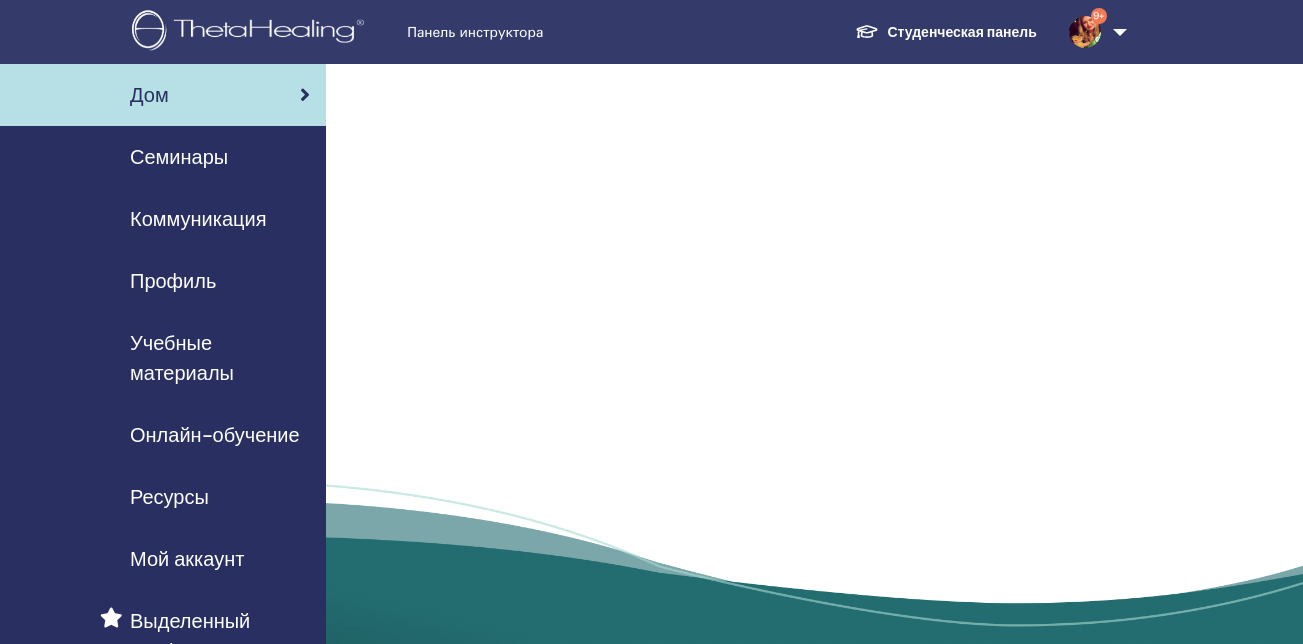 scroll, scrollTop: 0, scrollLeft: 0, axis: both 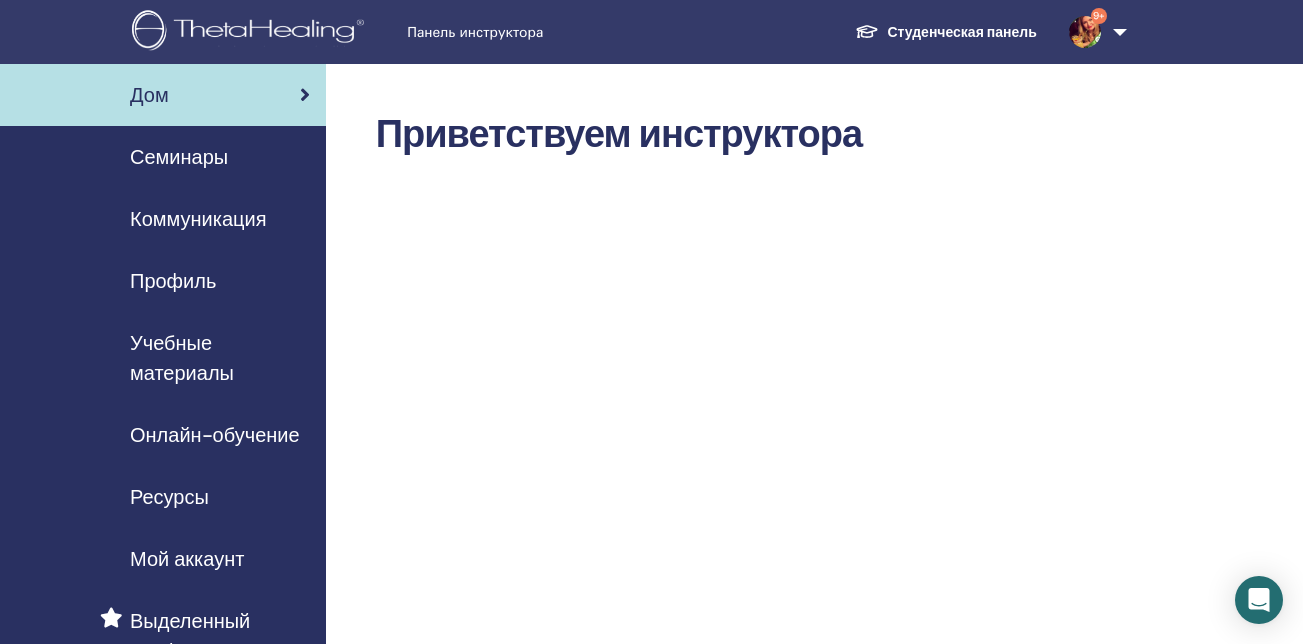click on "Семинары" at bounding box center (179, 157) 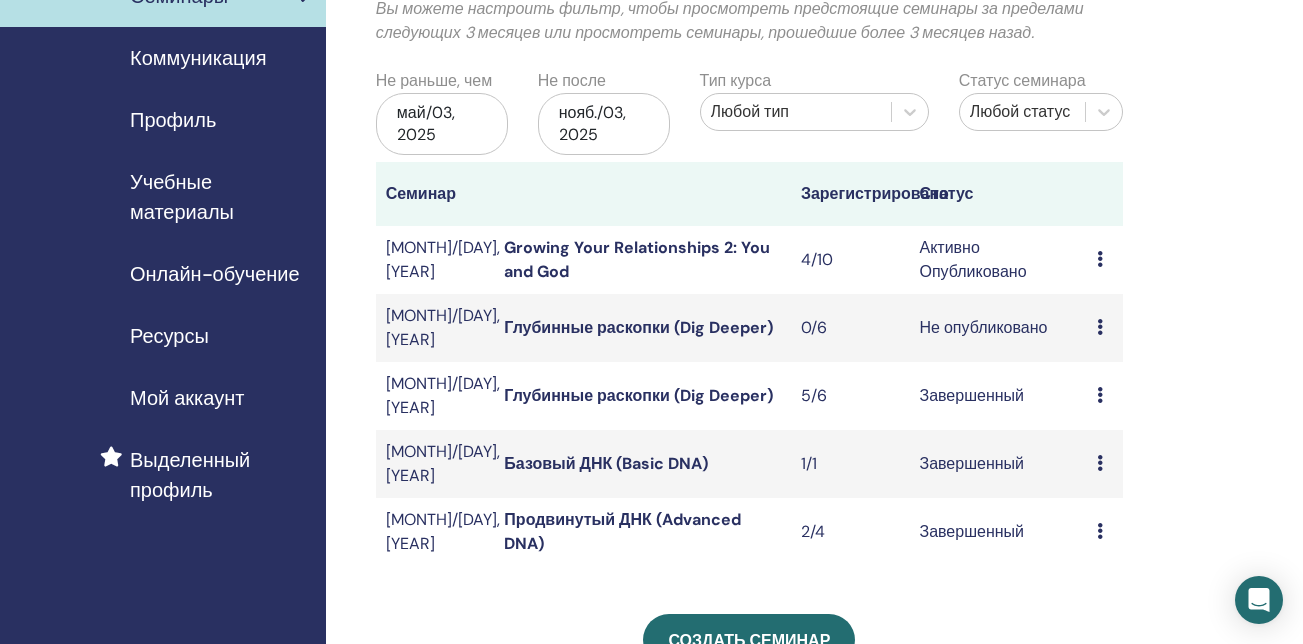 scroll, scrollTop: 167, scrollLeft: 0, axis: vertical 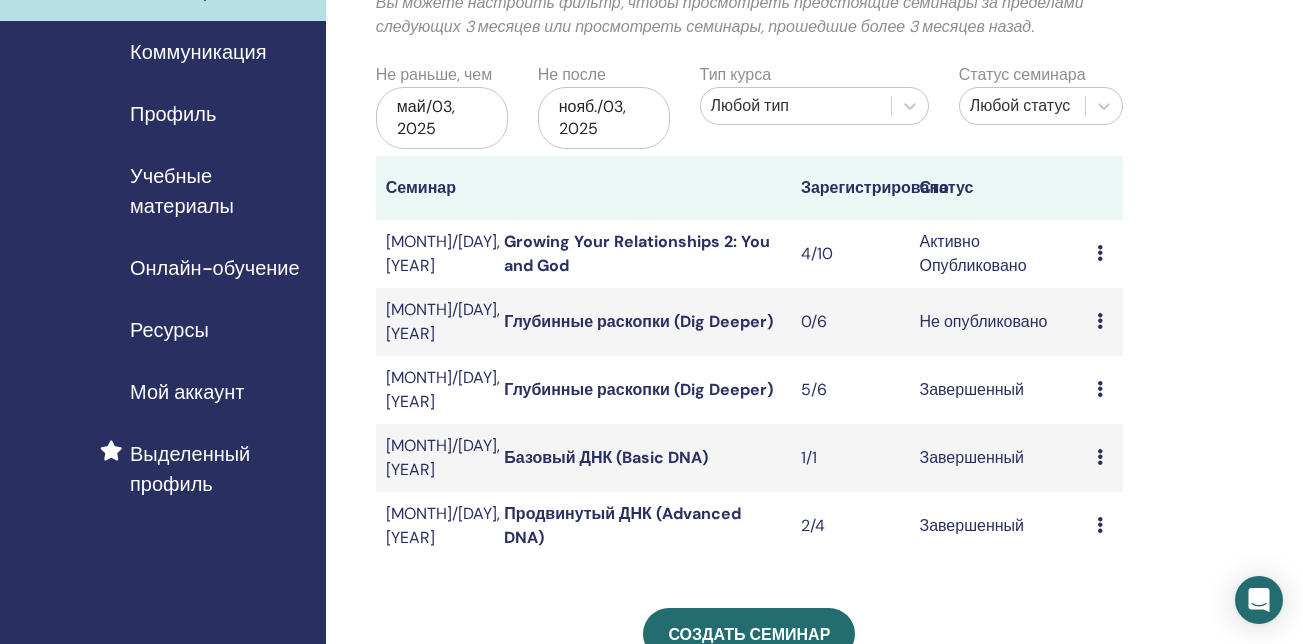 click on "Growing Your Relationships 2: You and God" at bounding box center [637, 253] 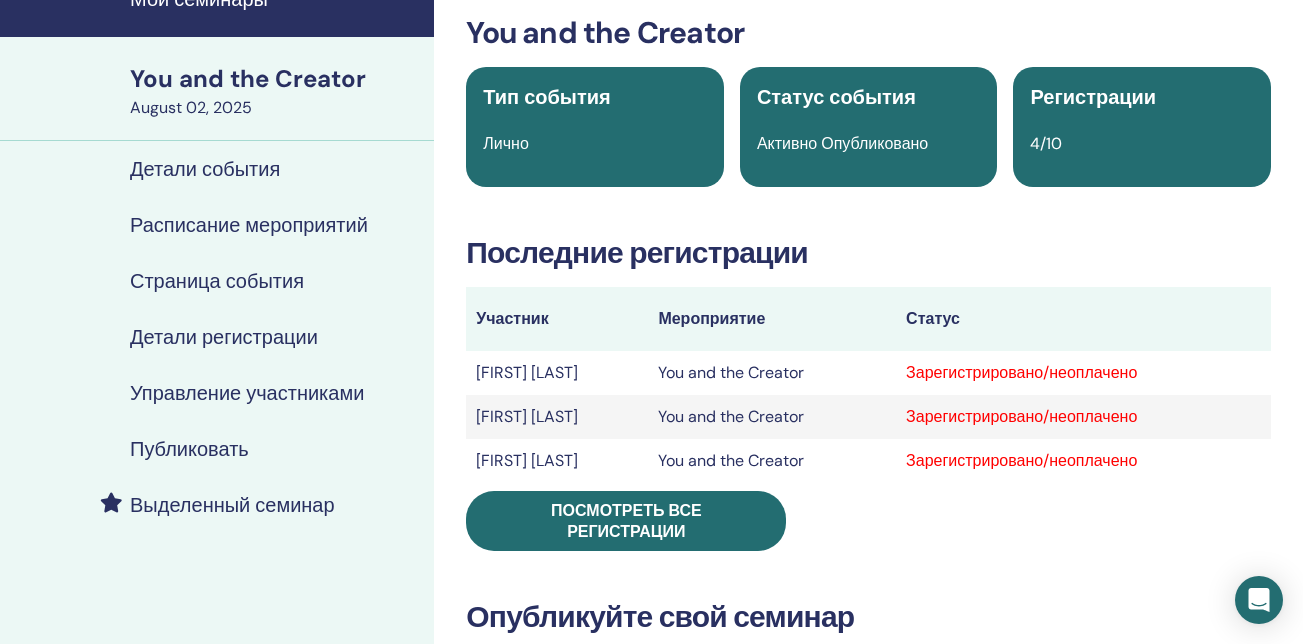 scroll, scrollTop: 100, scrollLeft: 0, axis: vertical 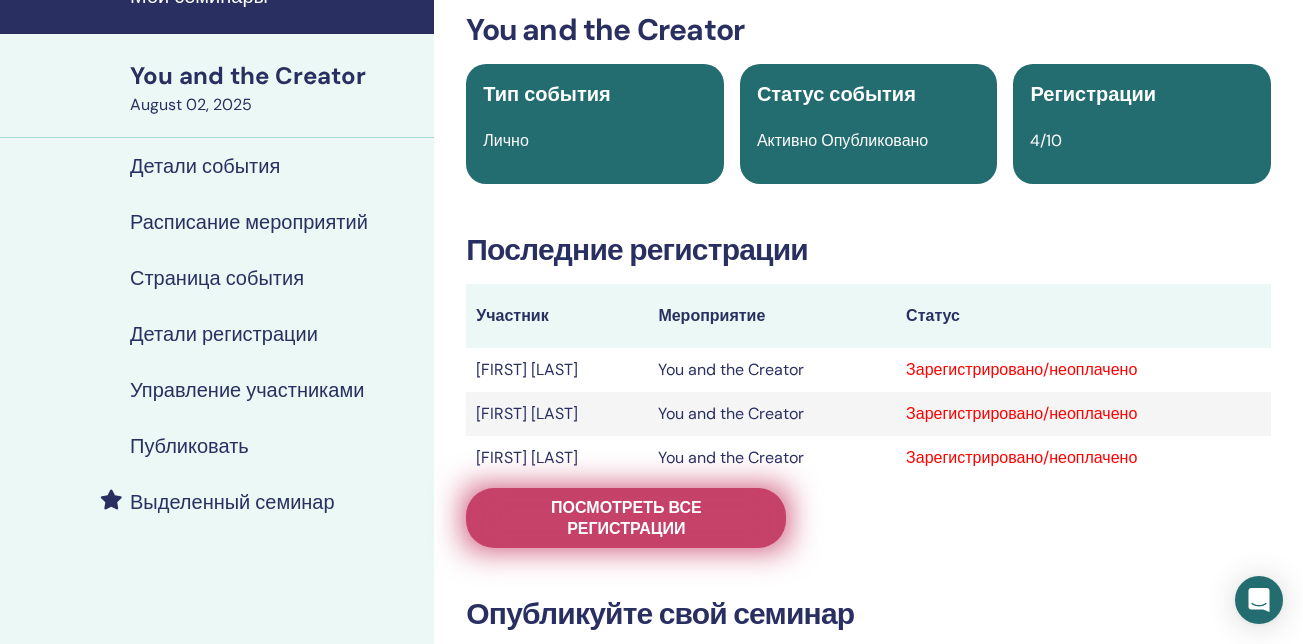 click on "Посмотреть все регистрации" at bounding box center [626, 518] 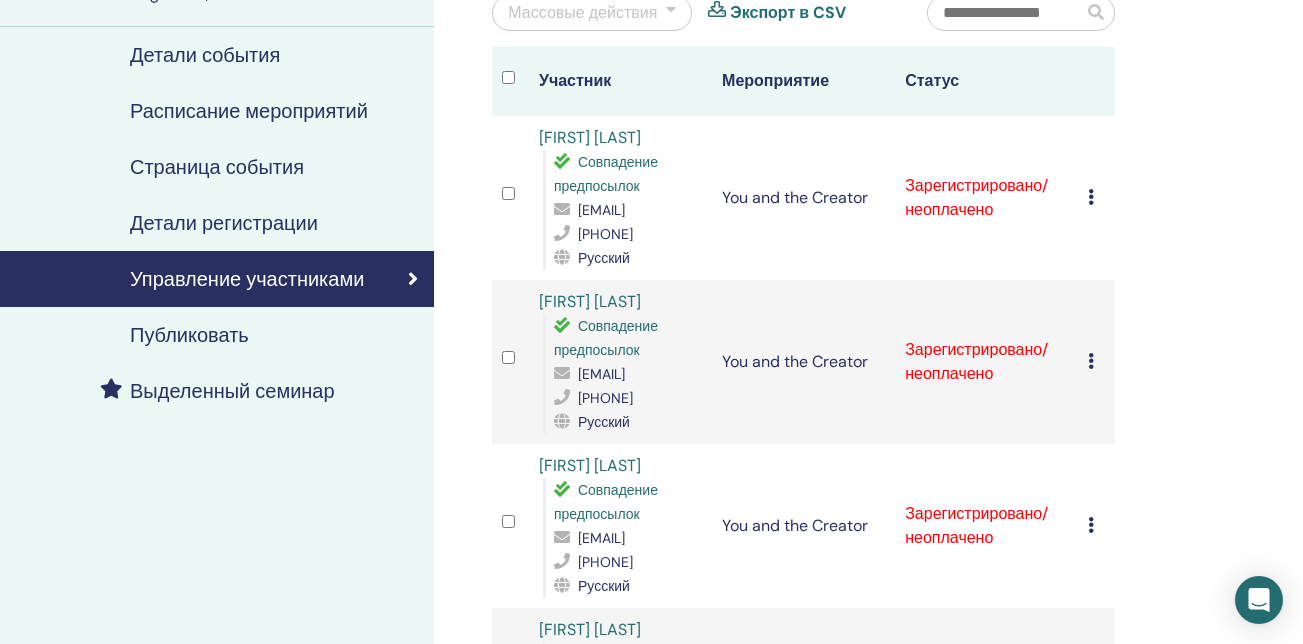 scroll, scrollTop: 200, scrollLeft: 0, axis: vertical 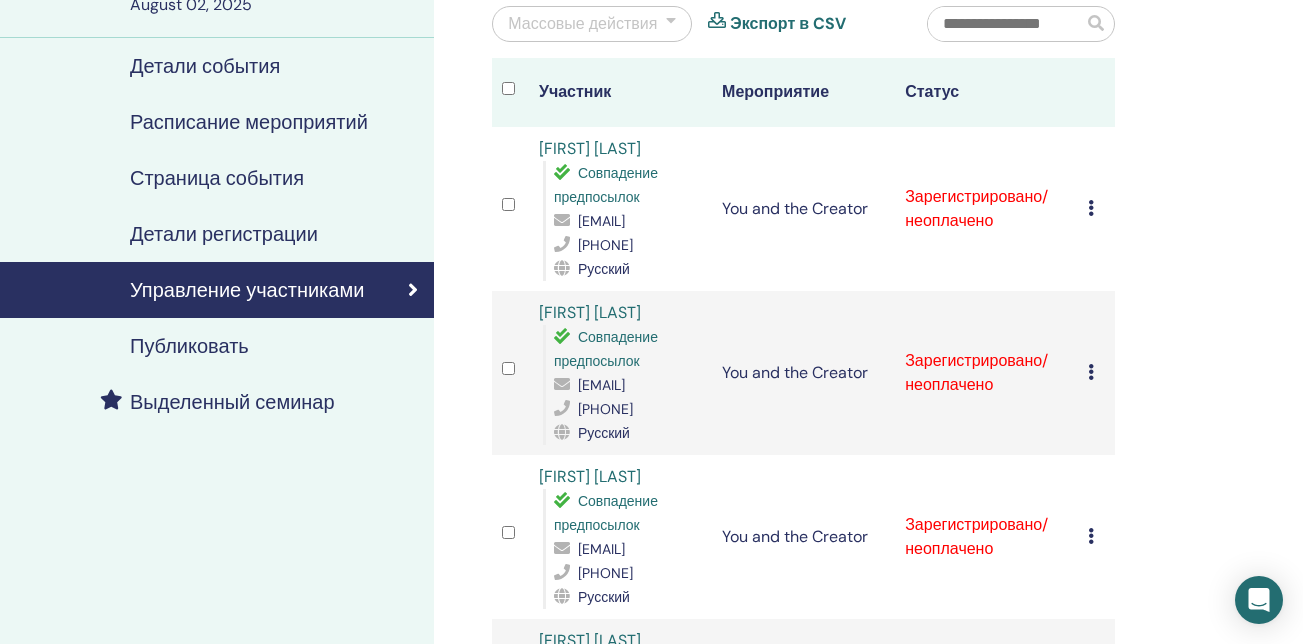 click at bounding box center (1091, 208) 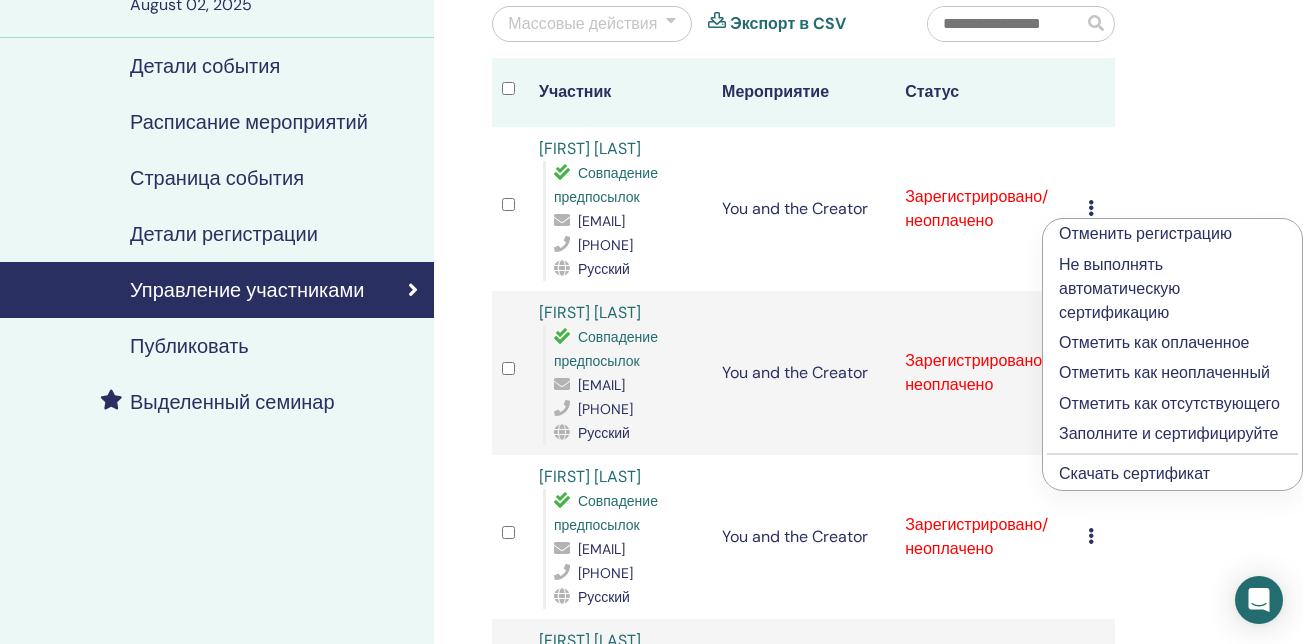 click on "Заполните и сертифицируйте" at bounding box center (1172, 434) 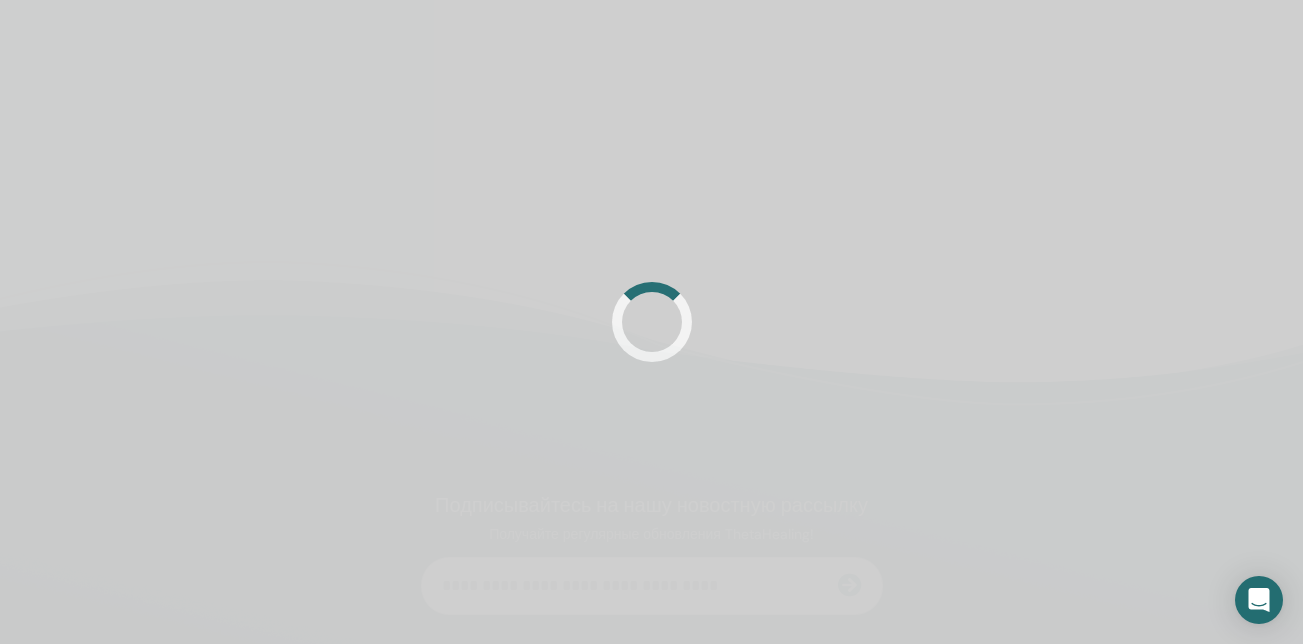 scroll, scrollTop: 200, scrollLeft: 0, axis: vertical 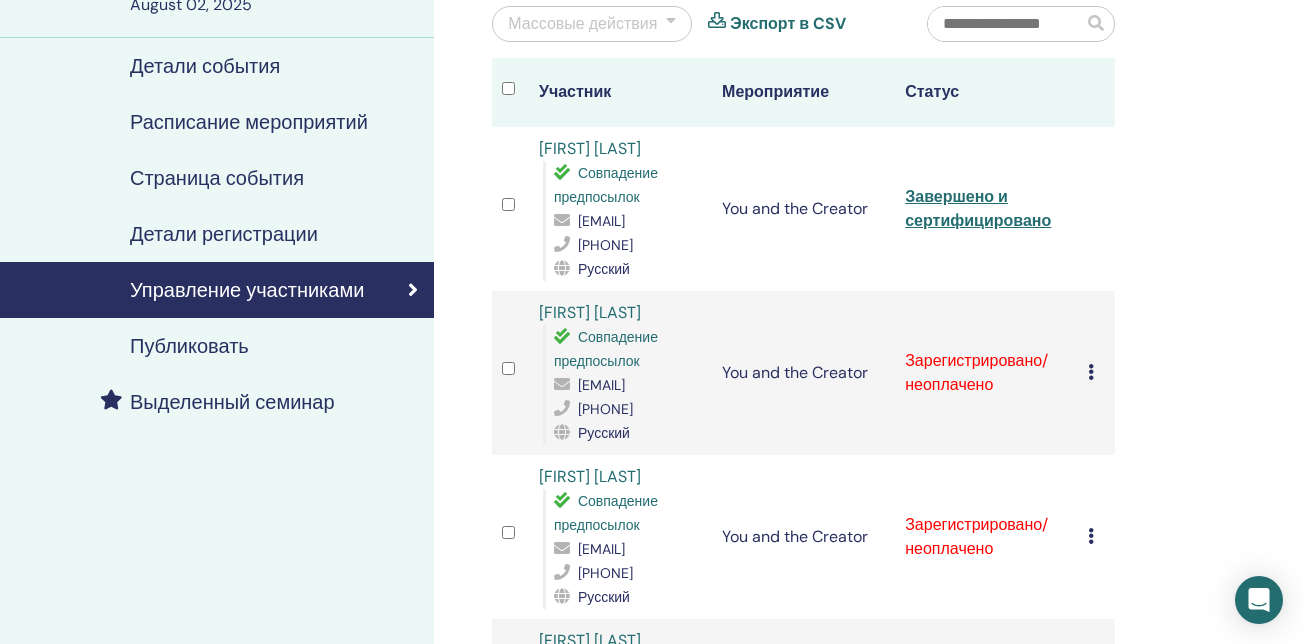 click on "Отменить регистрацию Не выполнять автоматическую сертификацию Отметить как оплаченное Отметить как неоплаченный Отметить как отсутствующего Заполните и сертифицируйте Скачать сертификат" at bounding box center [1096, 373] 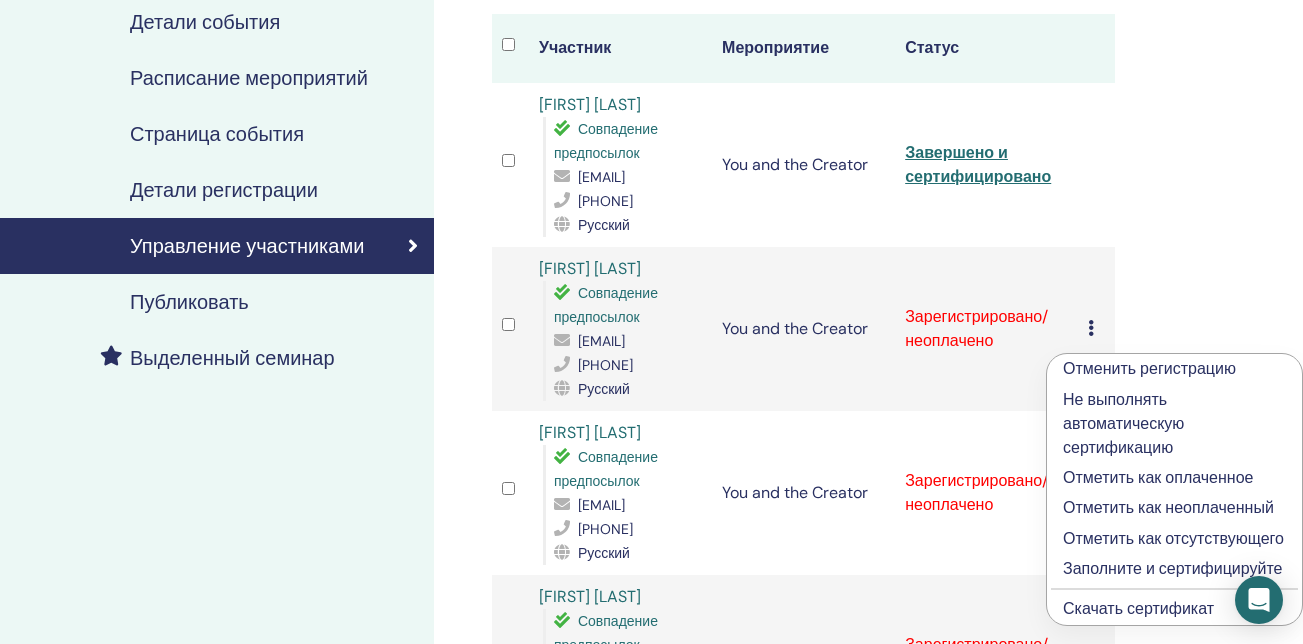 scroll, scrollTop: 300, scrollLeft: 0, axis: vertical 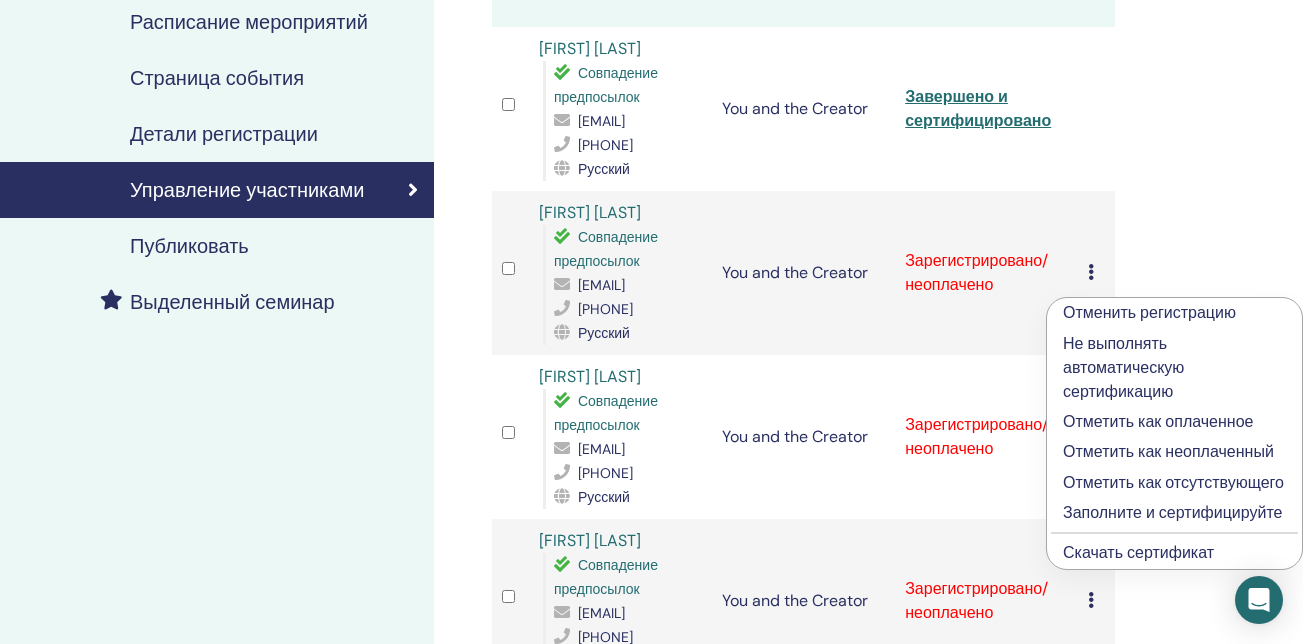 click on "Заполните и сертифицируйте" at bounding box center (1174, 513) 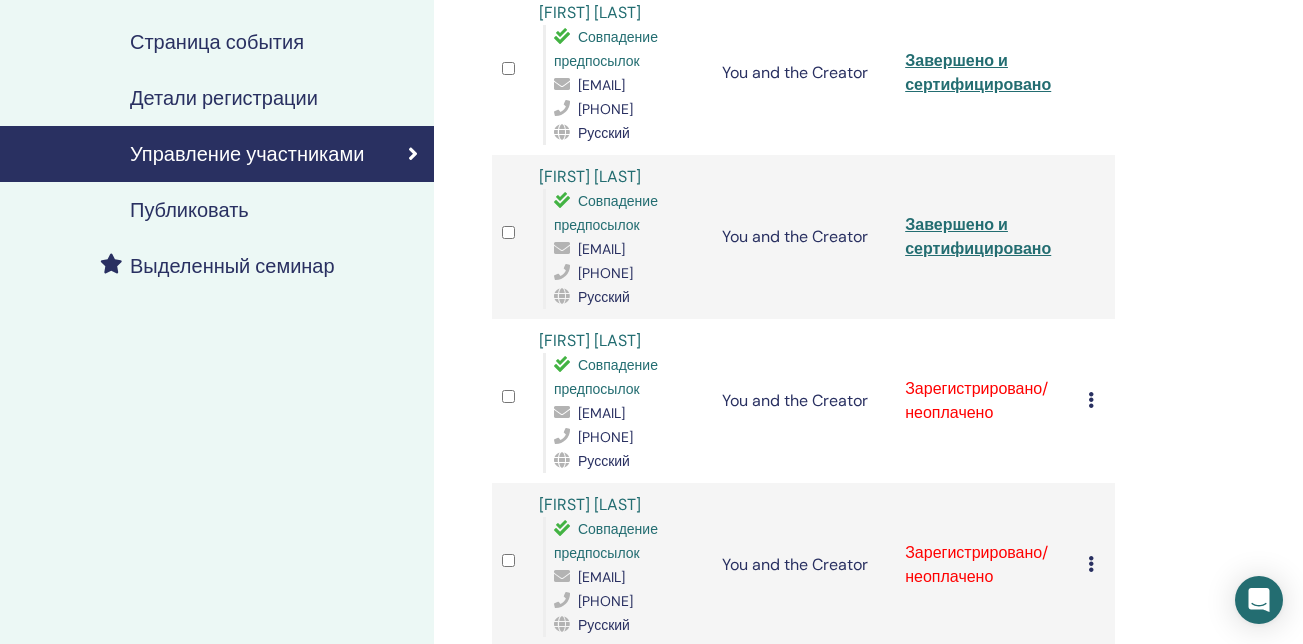 scroll, scrollTop: 400, scrollLeft: 0, axis: vertical 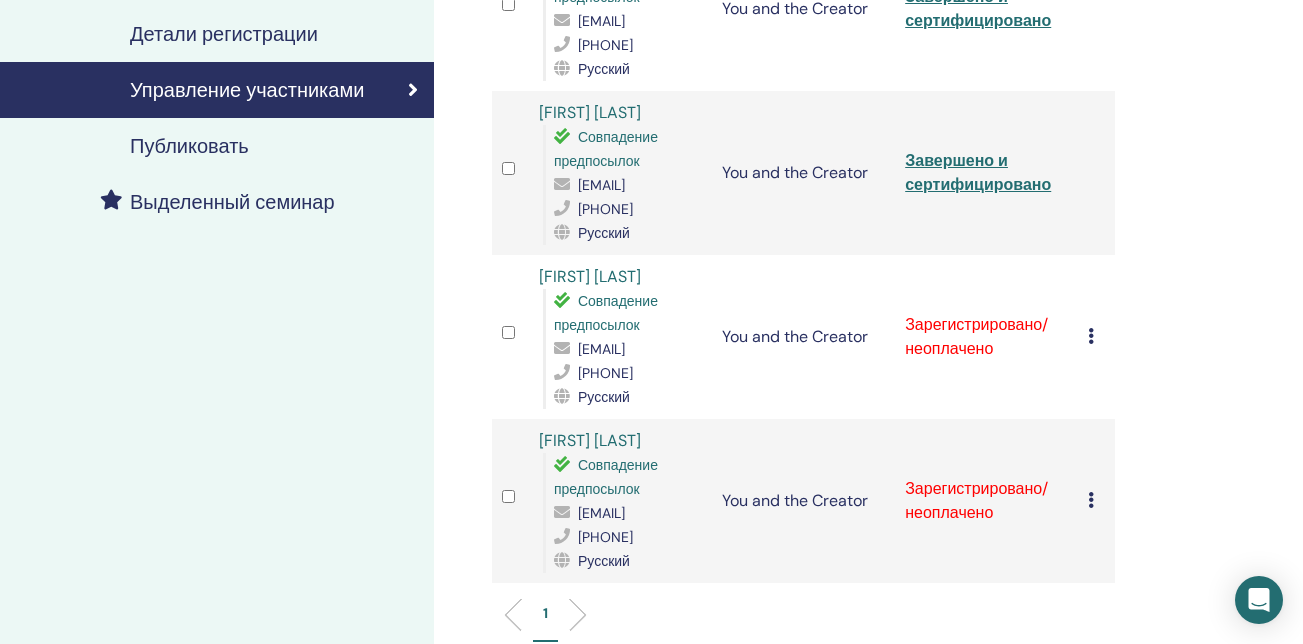 click at bounding box center (1091, 336) 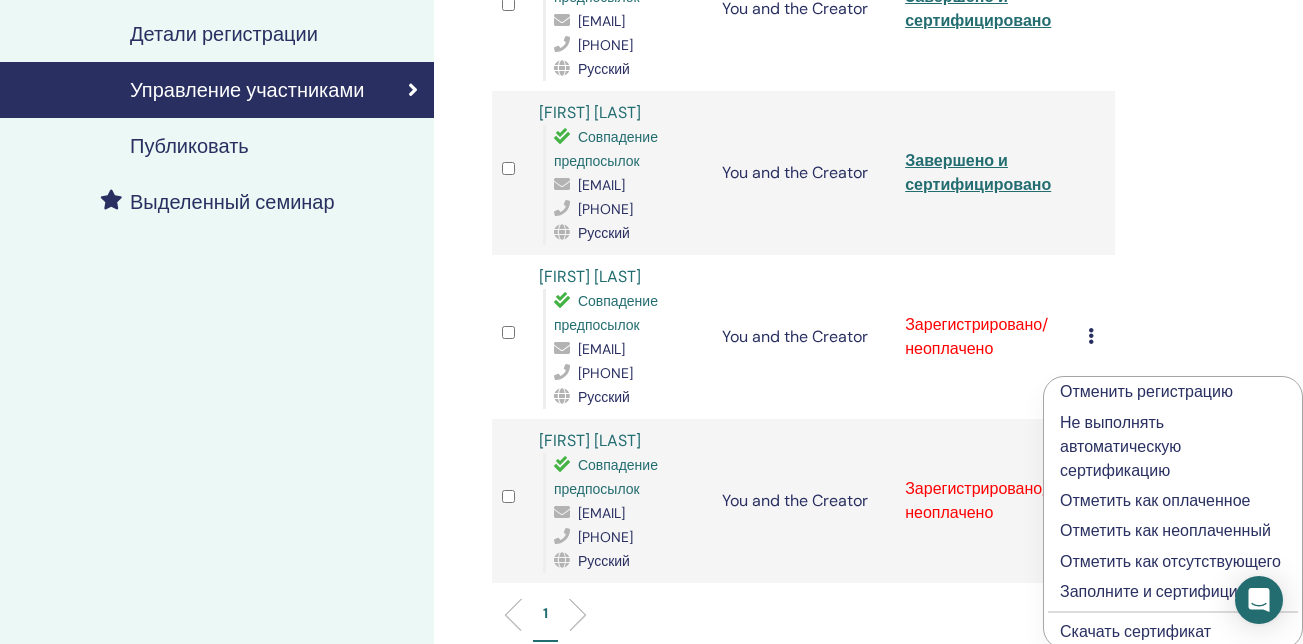 click on "Заполните и сертифицируйте" at bounding box center [1173, 592] 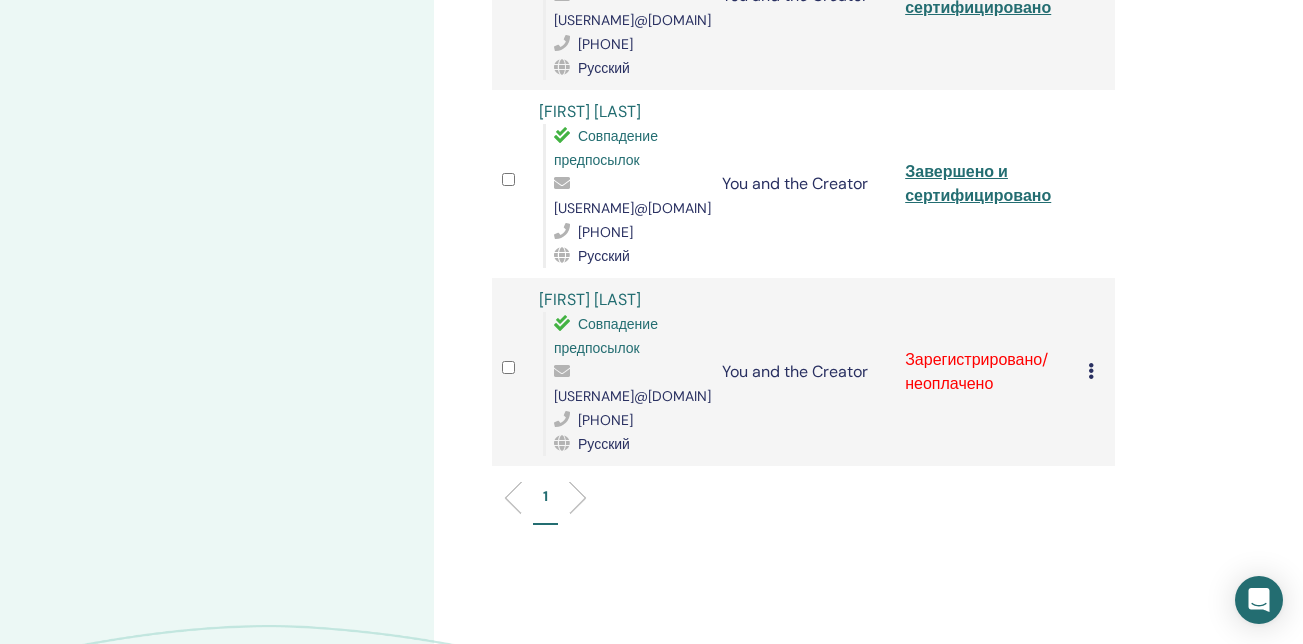 scroll, scrollTop: 633, scrollLeft: 0, axis: vertical 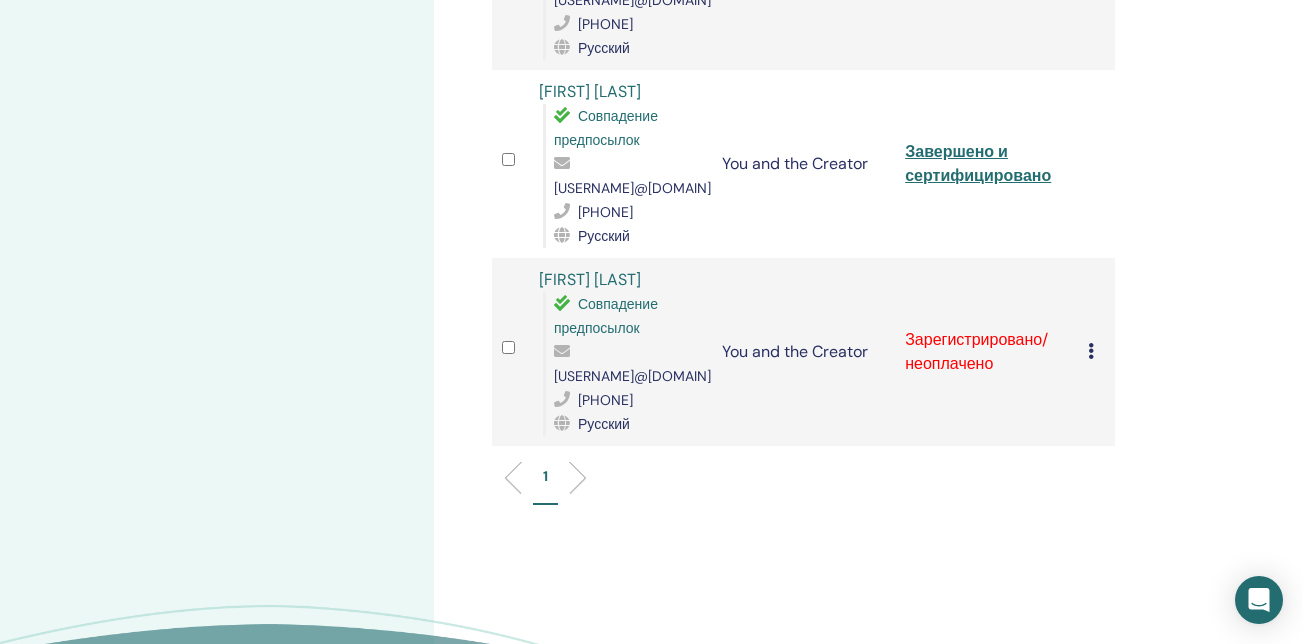 click on "Отменить регистрацию Не выполнять автоматическую сертификацию Отметить как оплаченное Отметить как неоплаченный Отметить как отсутствующего Заполните и сертифицируйте Скачать сертификат" at bounding box center (1096, 352) 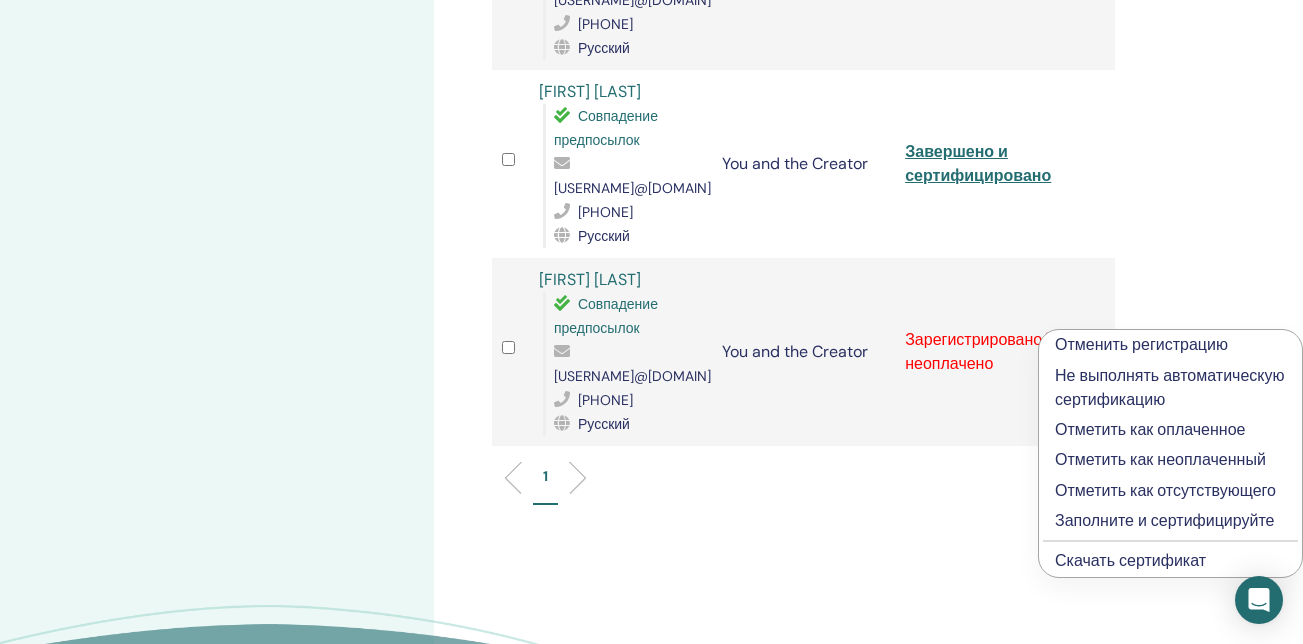 click on "Заполните и сертифицируйте" at bounding box center (1170, 521) 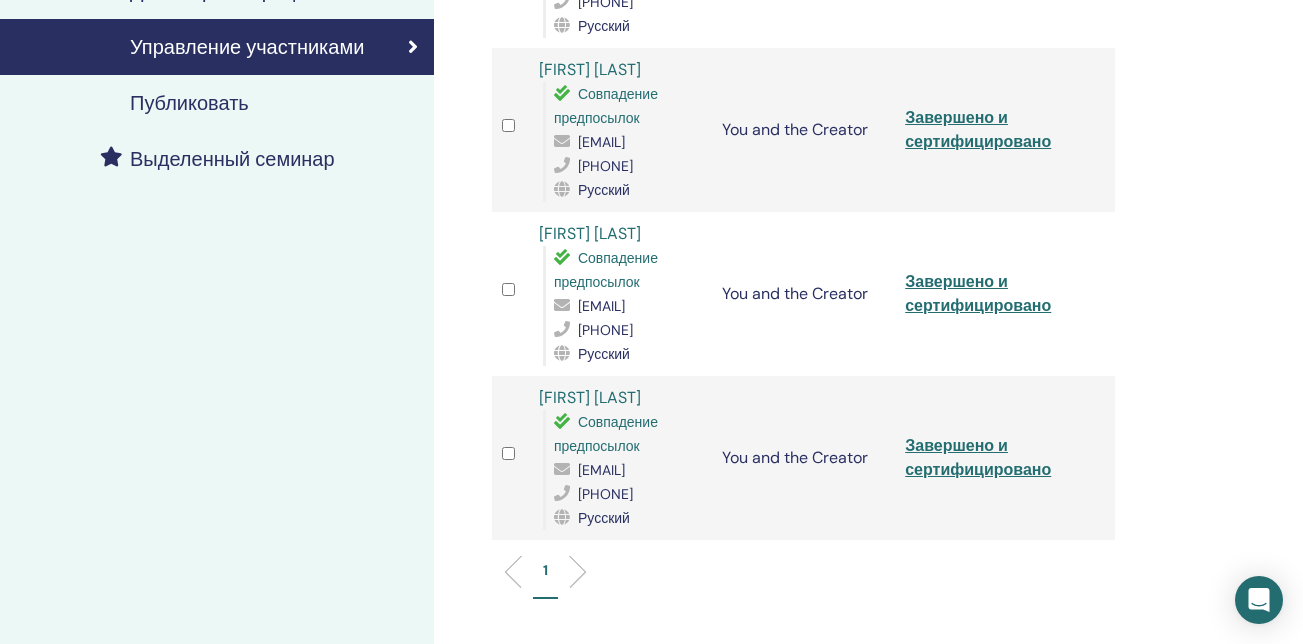 scroll, scrollTop: 467, scrollLeft: 0, axis: vertical 